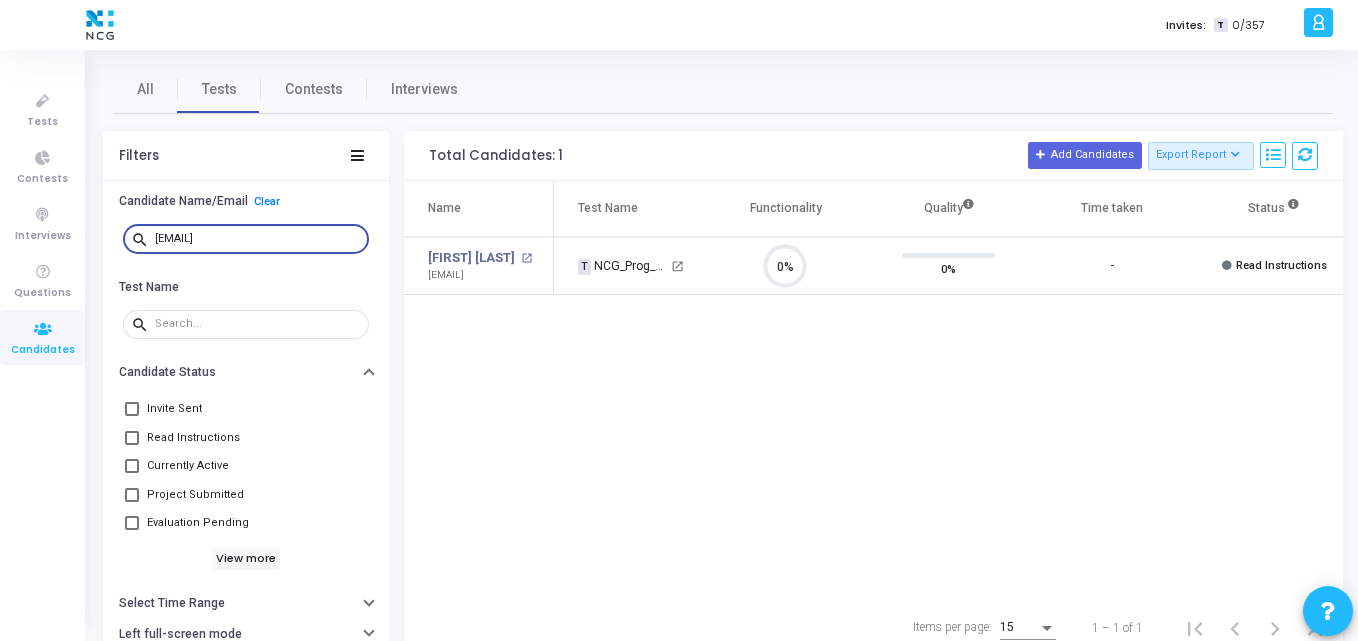 scroll, scrollTop: 0, scrollLeft: 0, axis: both 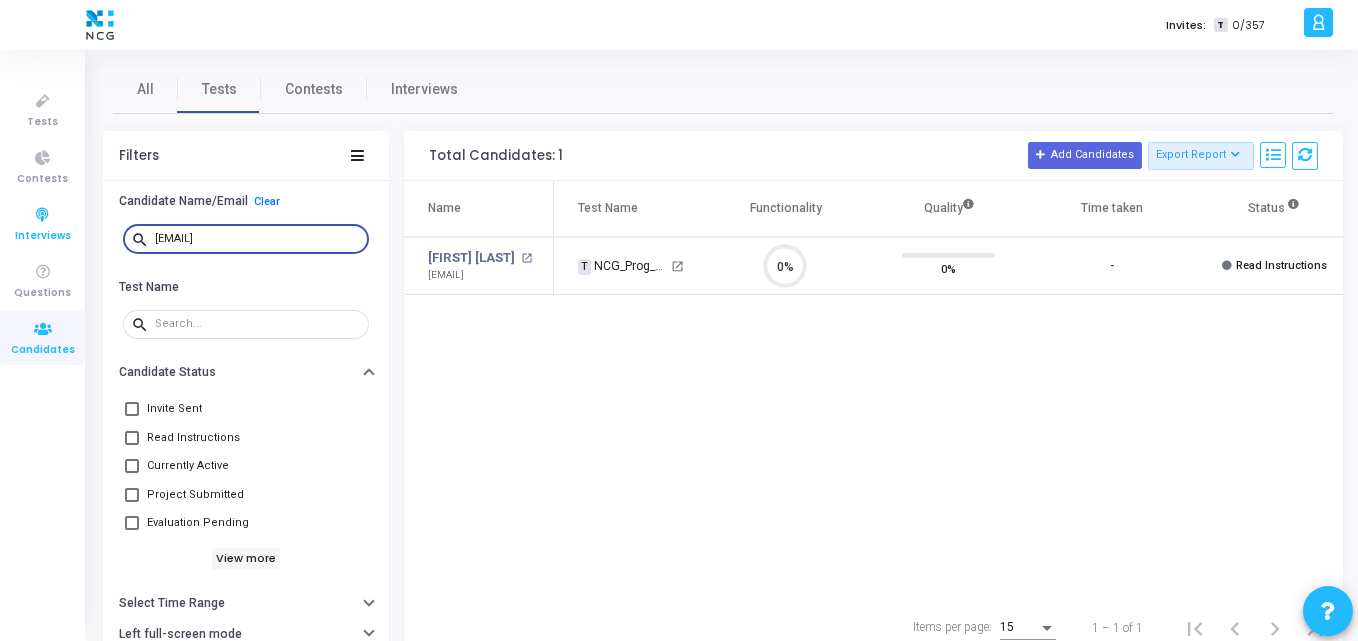 drag, startPoint x: 0, startPoint y: 0, endPoint x: 0, endPoint y: 245, distance: 245 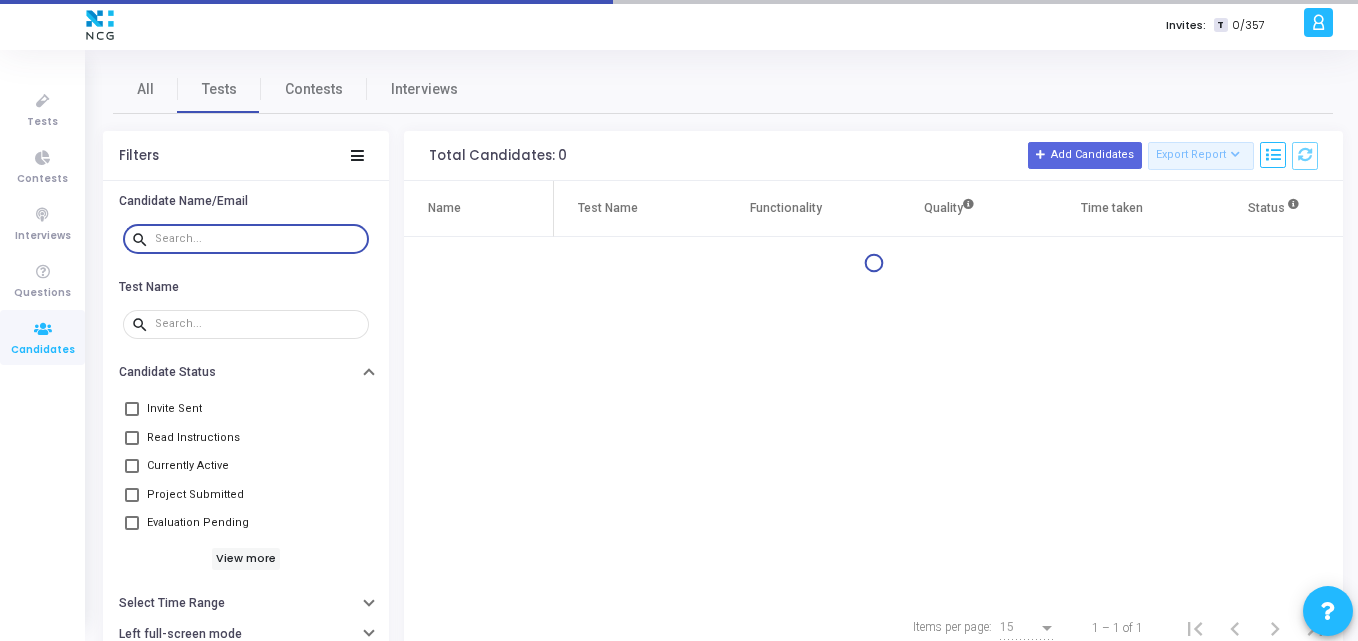 type 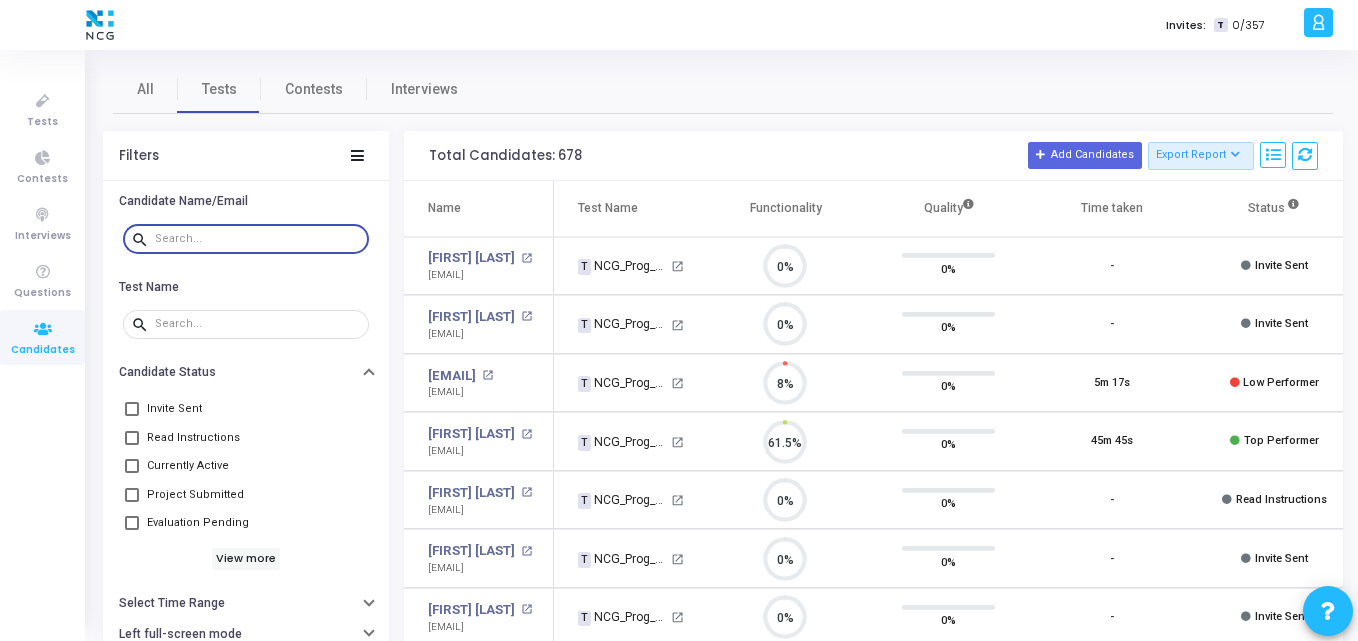 scroll, scrollTop: 9, scrollLeft: 9, axis: both 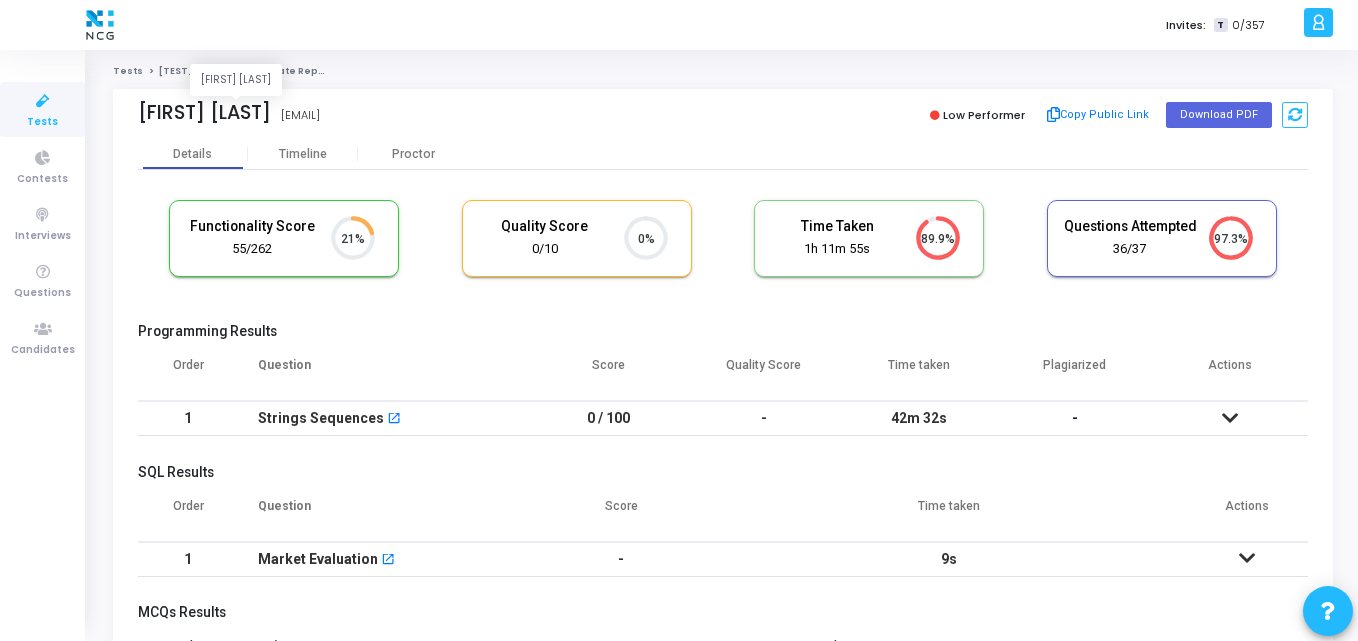 click on "Bhagyawan Vasant Yerme" 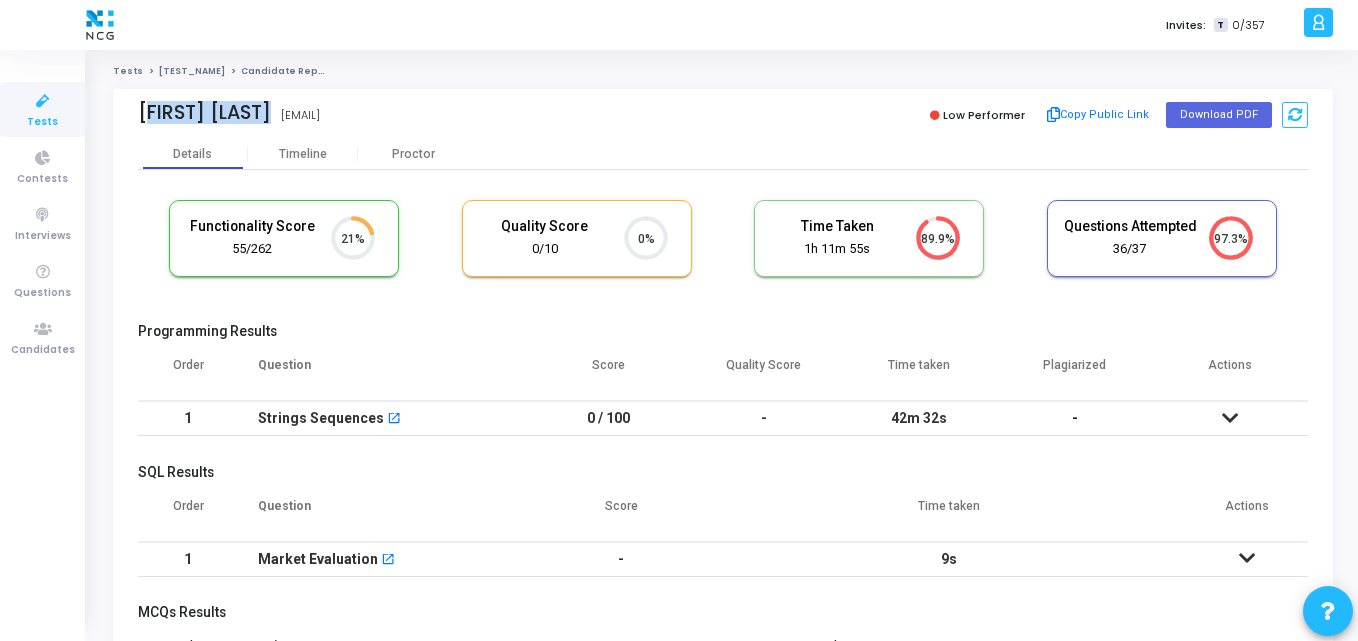 drag, startPoint x: 392, startPoint y: 118, endPoint x: 178, endPoint y: 114, distance: 214.03738 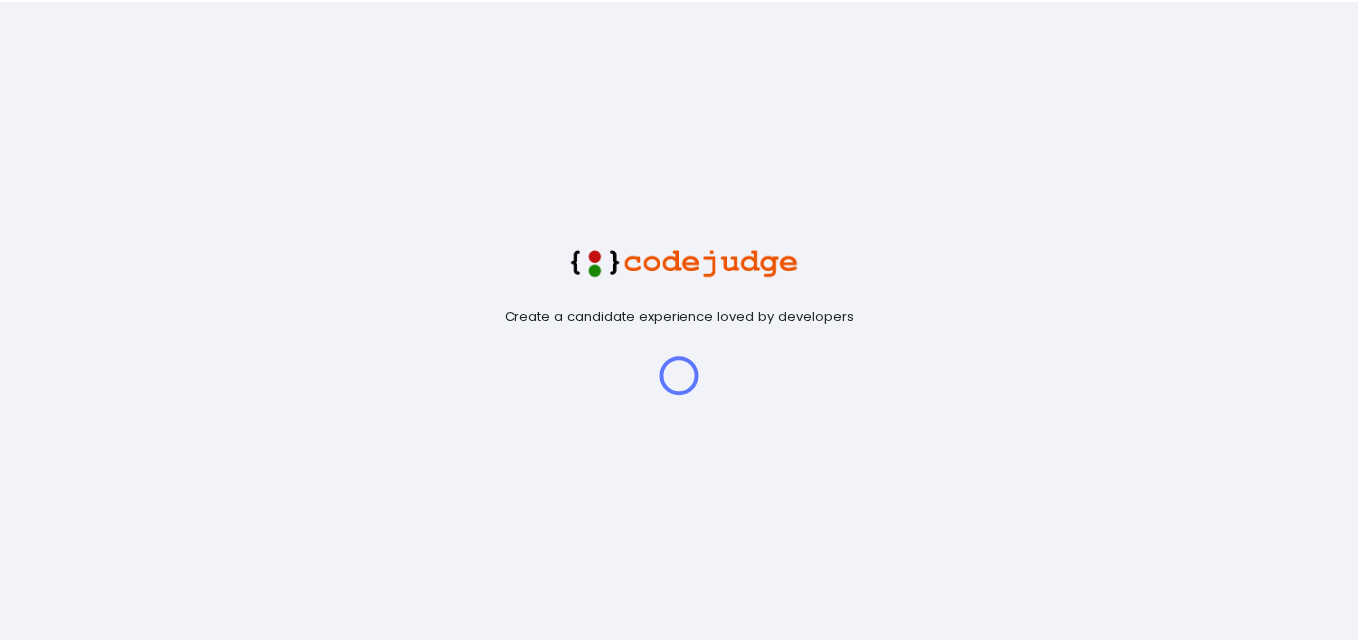 scroll, scrollTop: 0, scrollLeft: 0, axis: both 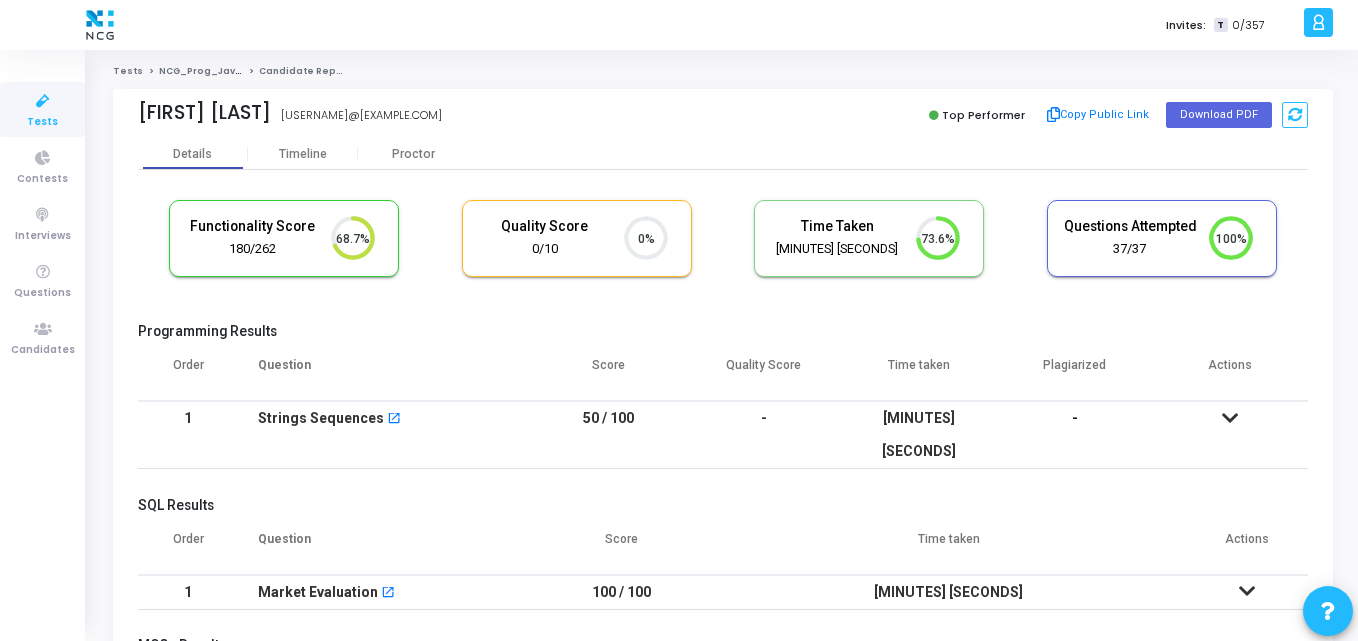 drag, startPoint x: 343, startPoint y: 114, endPoint x: 133, endPoint y: 97, distance: 210.68697 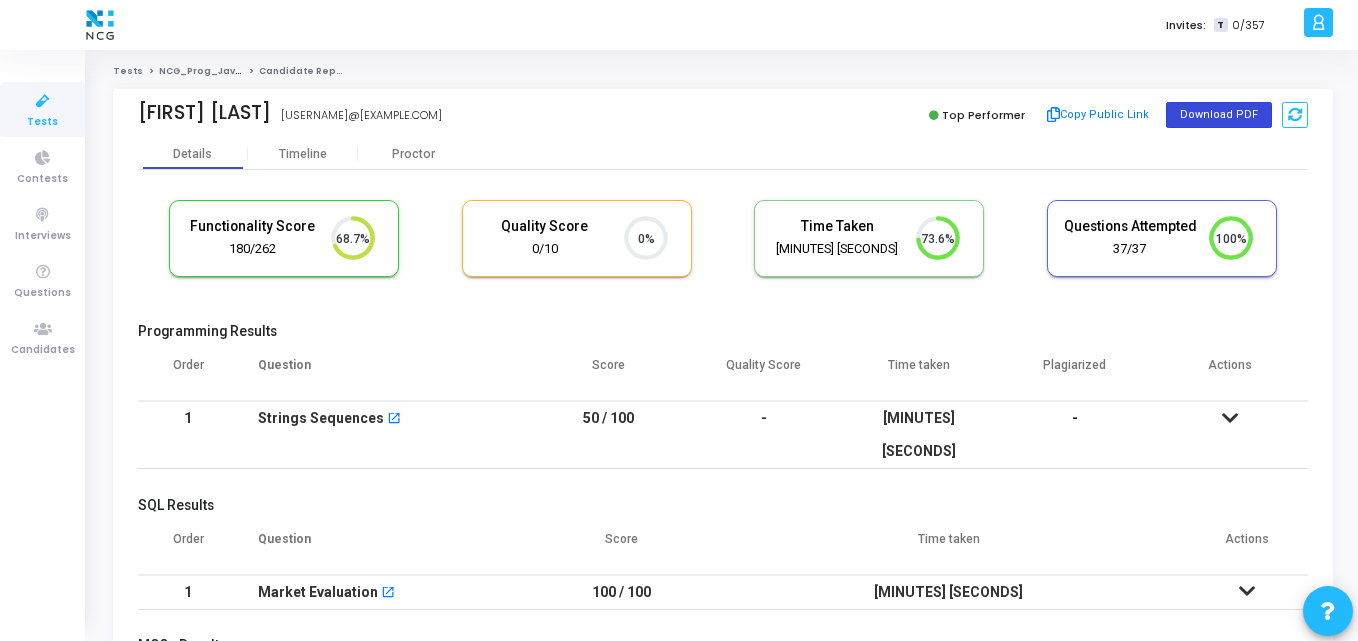 click on "Download PDF" 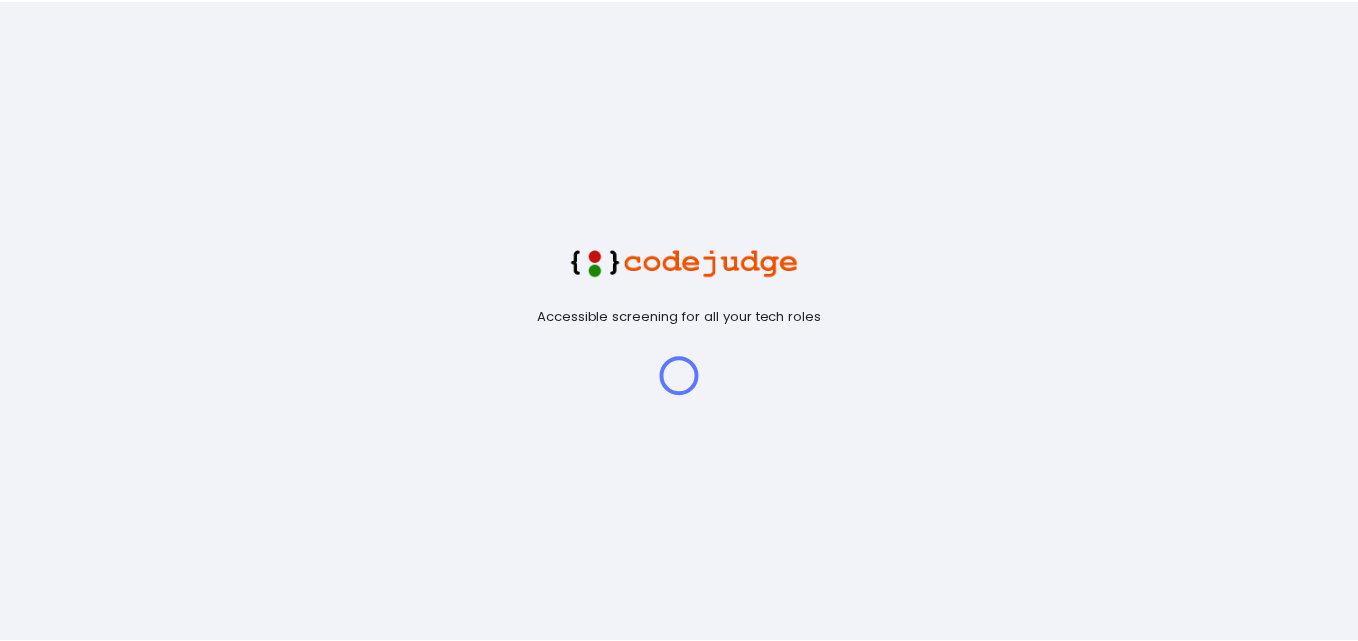 scroll, scrollTop: 0, scrollLeft: 0, axis: both 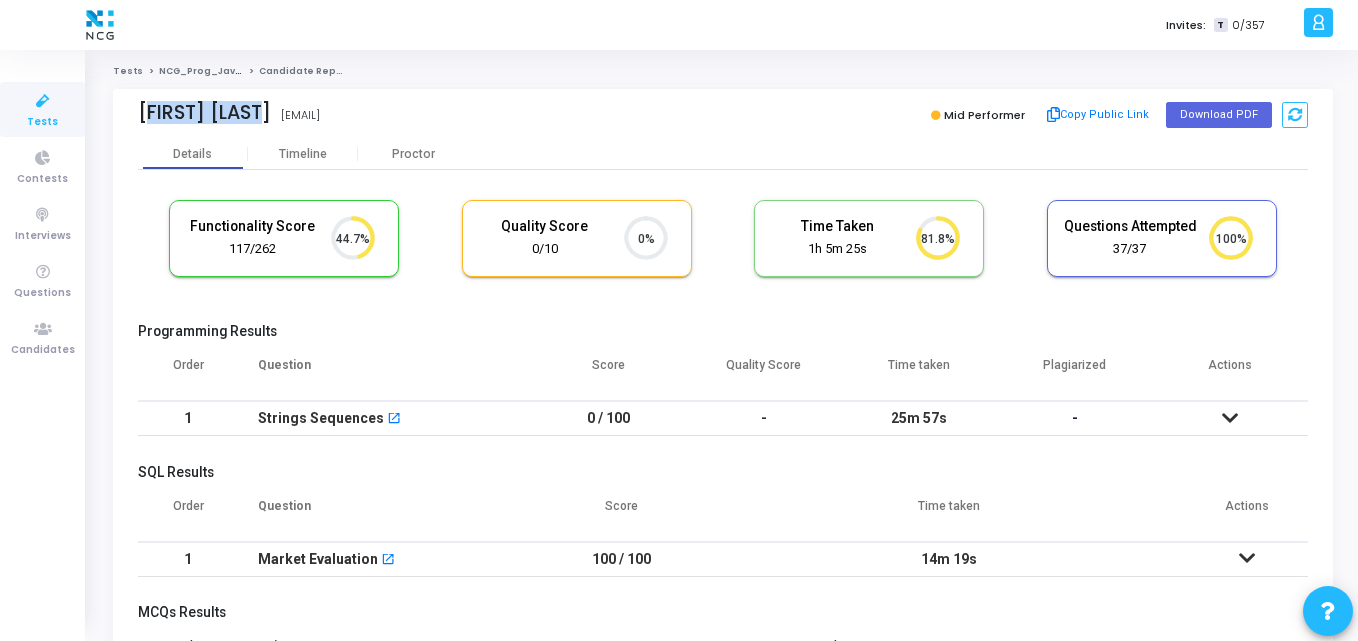 drag, startPoint x: 254, startPoint y: 107, endPoint x: 133, endPoint y: 123, distance: 122.05327 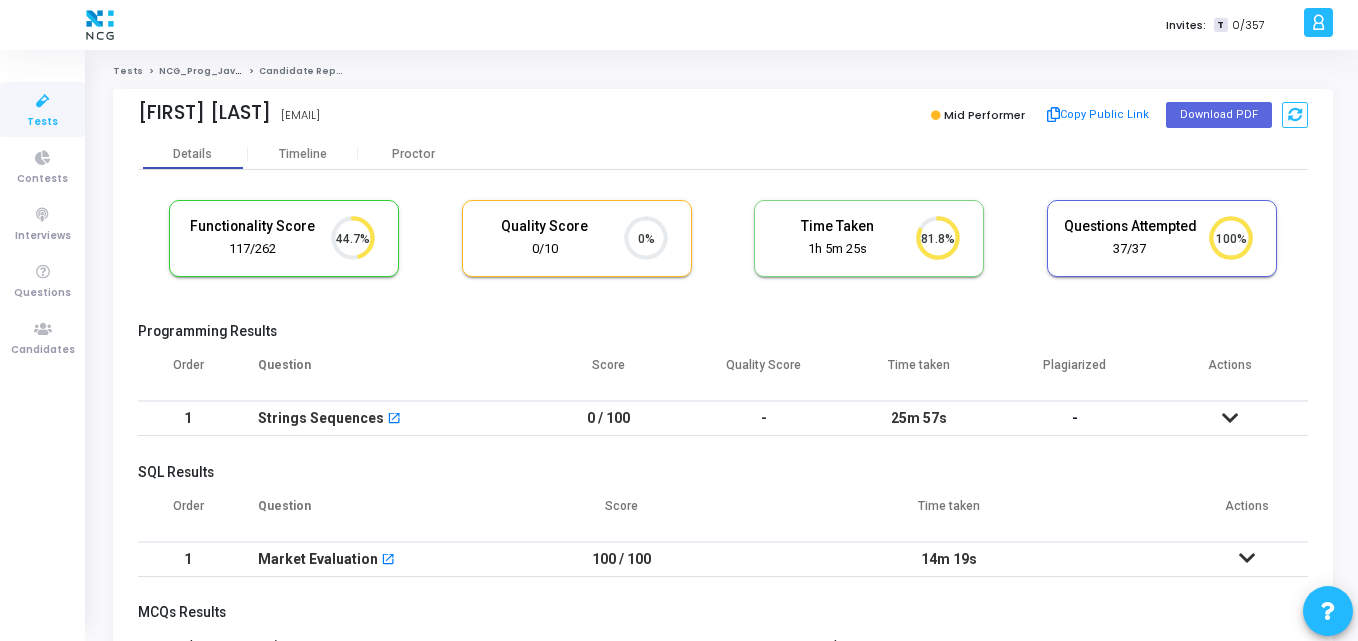 click on "Tests NCG_Prog_JavaFS_2025_Test Candidate Report  [FIRST] [LAST]   [EMAIL]   Mid Performer   Copy Public Link   Download PDF  Details  Timeline  Proctor  Functionality Score 117/262 44.7% Quality Score  0/10 0% Time Taken calculated once the test is completed Time Taken 1h 5m 25s 81.8% Questions Attempted 37/37 100% Programming Results Order  Question   Score   Quality Score   Time taken   Plagiarized   Actions  1  Strings Sequences  open_in_new  0 / 100   -   25m 57s   -   No submissions found!  SQL Results Order  Question   Score   Time taken   Actions  1  Market Evaluation  open_in_new  100 / 100   14m 19s   No submissions found!  MCQs Results Order  Quiz   Score   Time Taken   Questions   Actions  1 Springboot Mcqs  4 / 12  7m 20s  6  S. No.   Question   Status   Score Q1 What happens if the endpoint returns a 404 status? open_in_new  Failed  0/2 Q2 Why is @RefreshScope important in this setup? open_in_new  Passed  2/2 Q3 What is the purpose of the @LoadBalanced annotation here? open_in_new Q4" at bounding box center [723, 524] 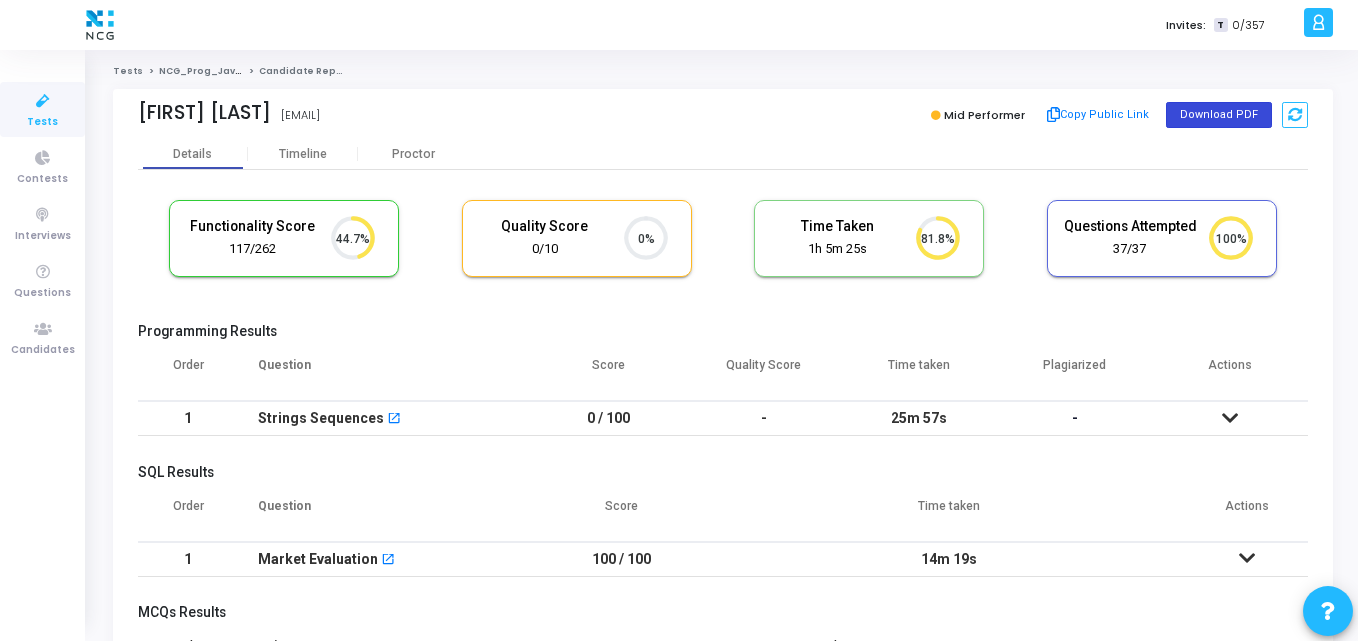 click on "Download PDF" 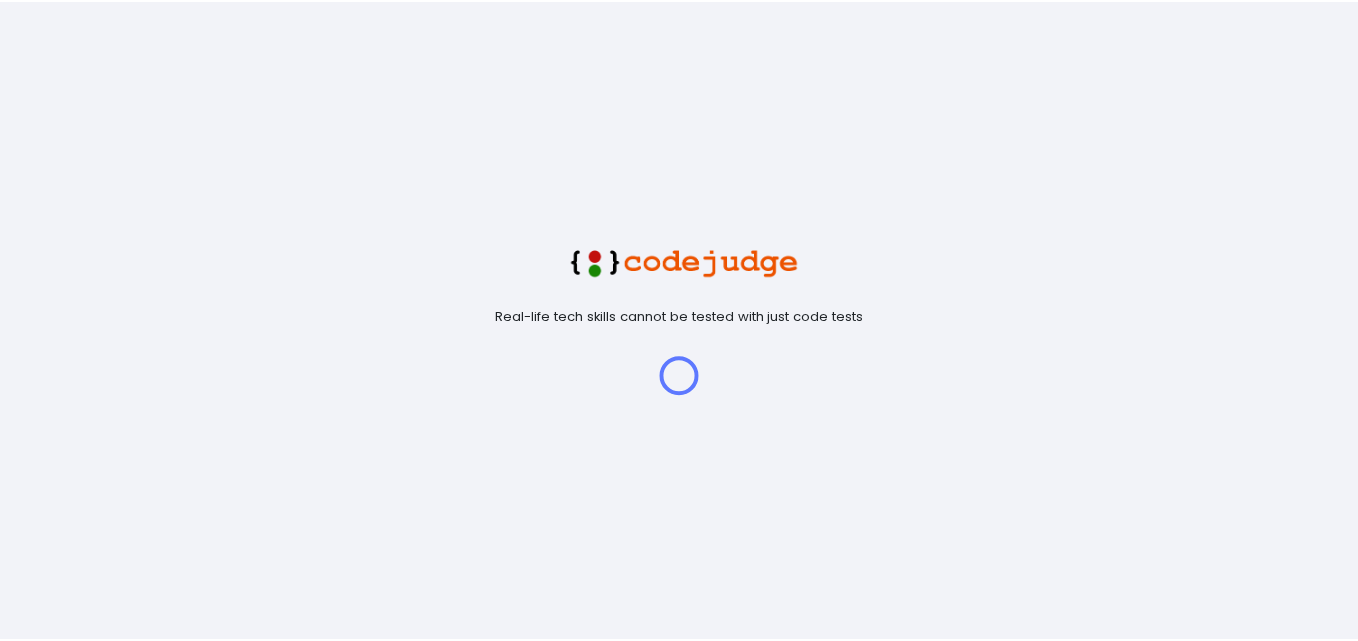scroll, scrollTop: 0, scrollLeft: 0, axis: both 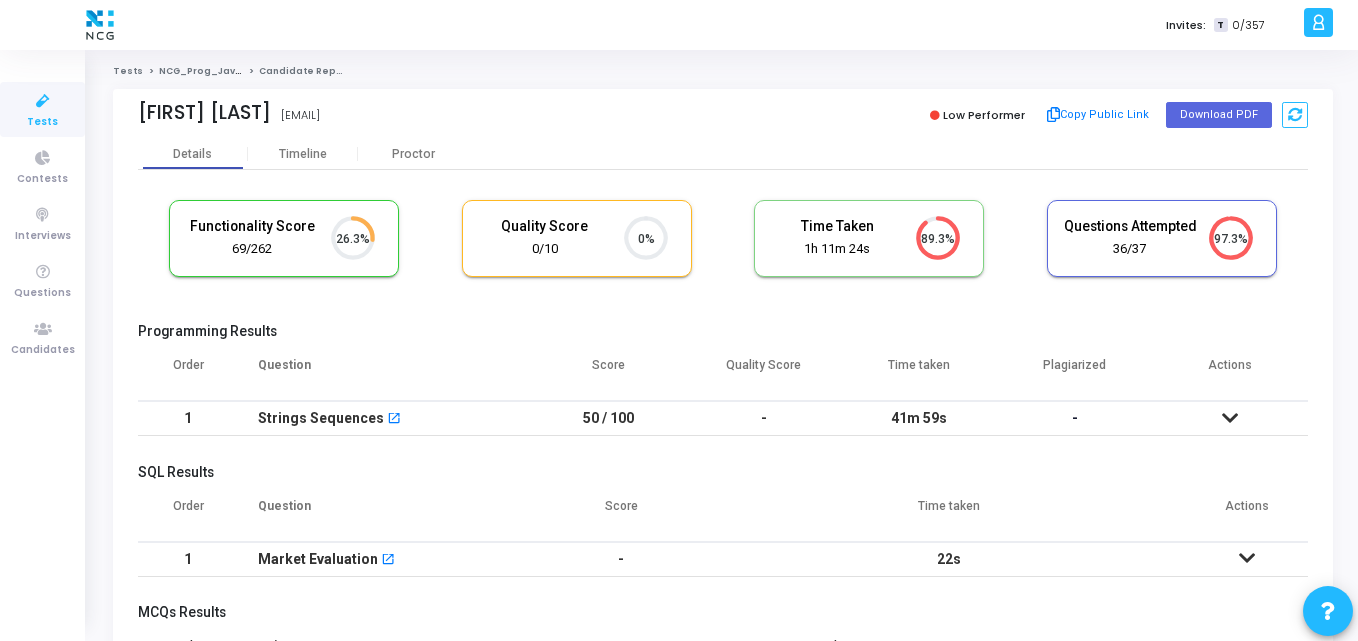 drag, startPoint x: 279, startPoint y: 115, endPoint x: 126, endPoint y: 111, distance: 153.05228 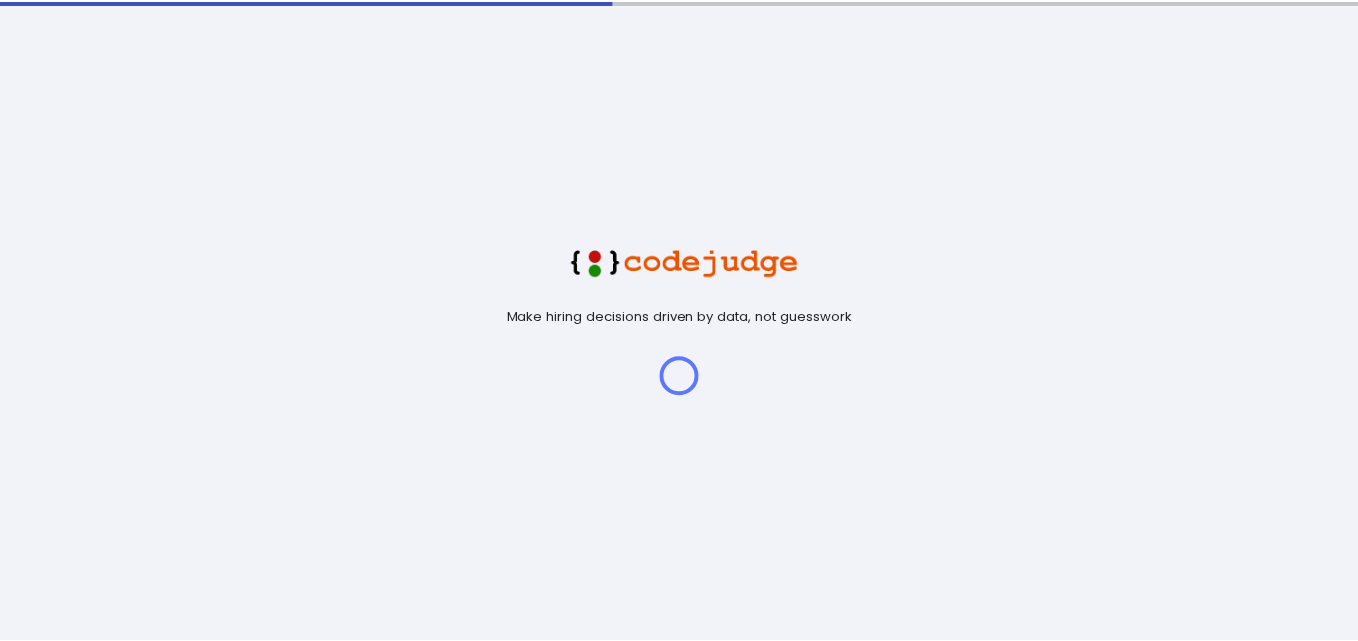 scroll, scrollTop: 0, scrollLeft: 0, axis: both 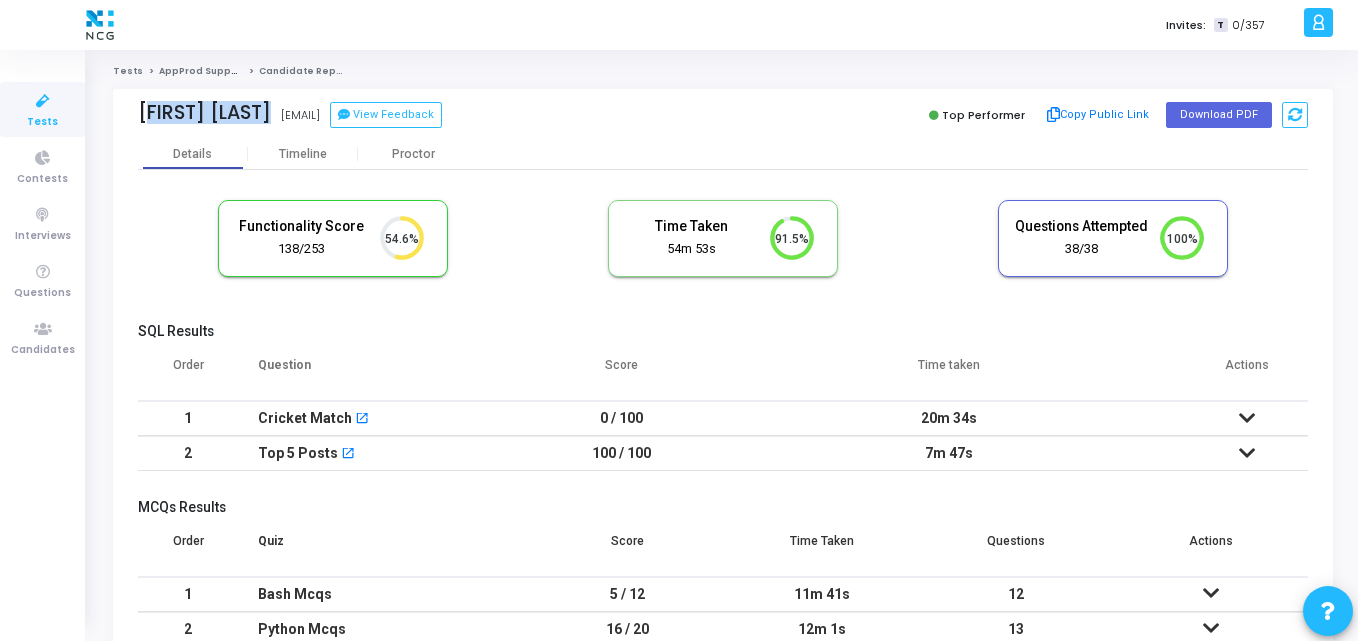 drag, startPoint x: 272, startPoint y: 115, endPoint x: 114, endPoint y: 128, distance: 158.5339 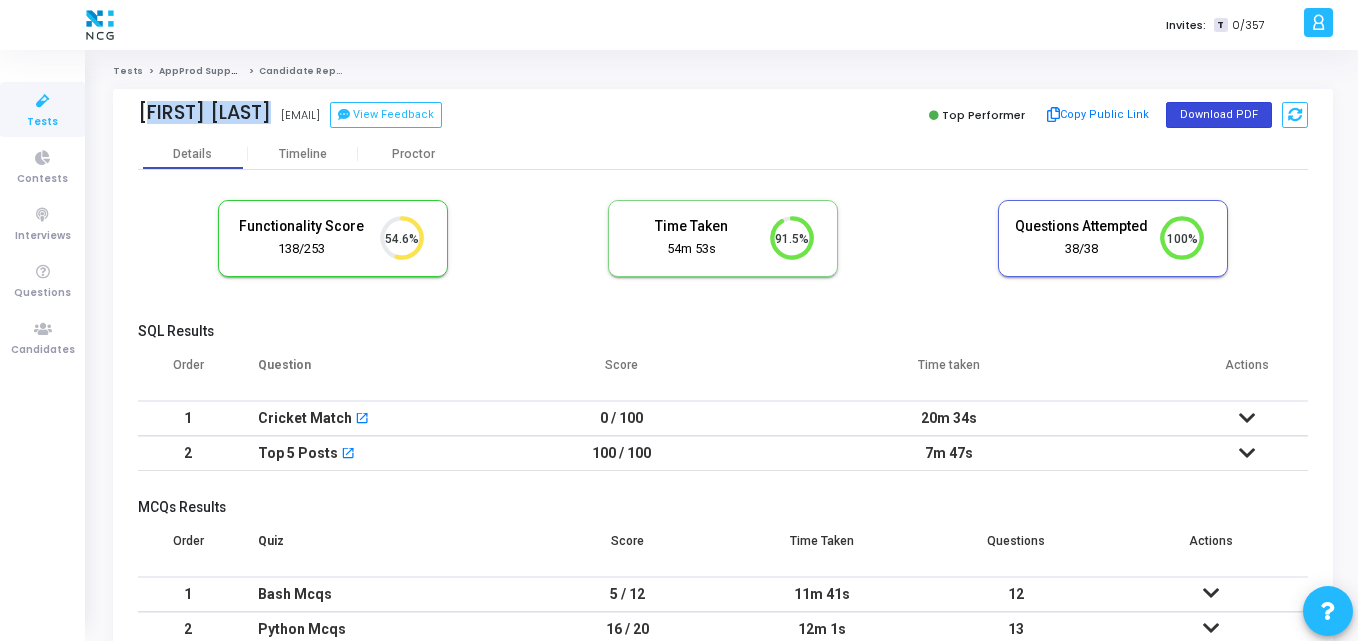 click on "Download PDF" 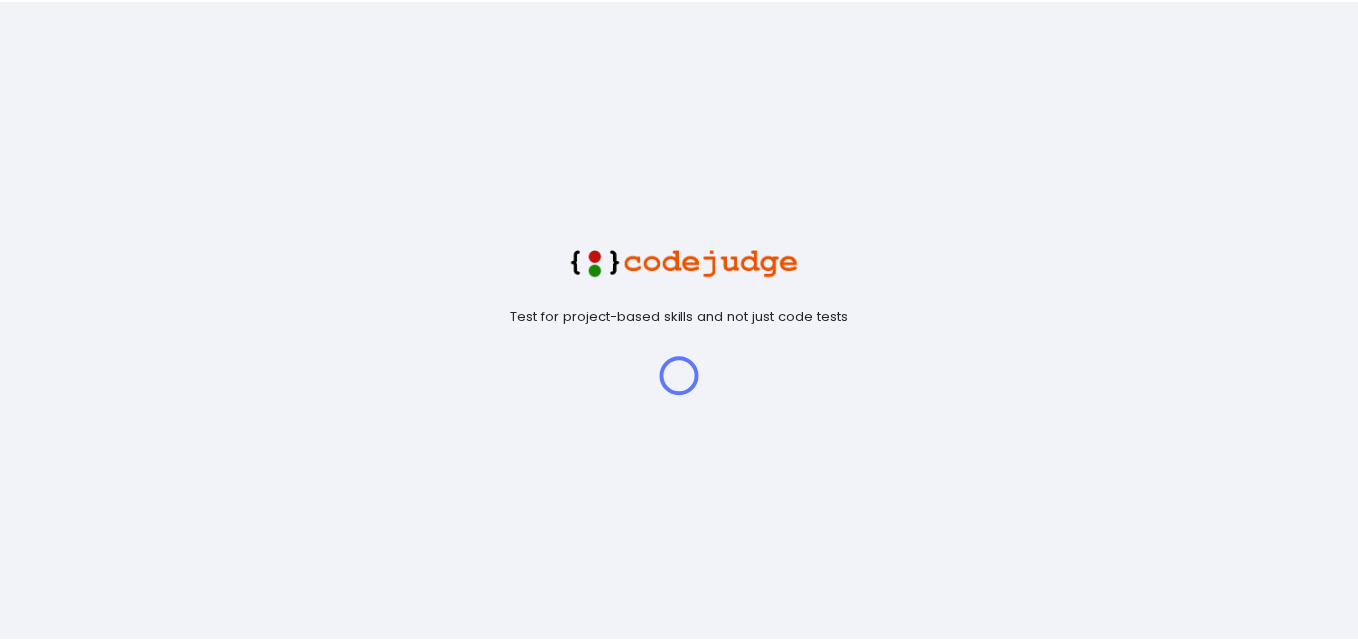 scroll, scrollTop: 0, scrollLeft: 0, axis: both 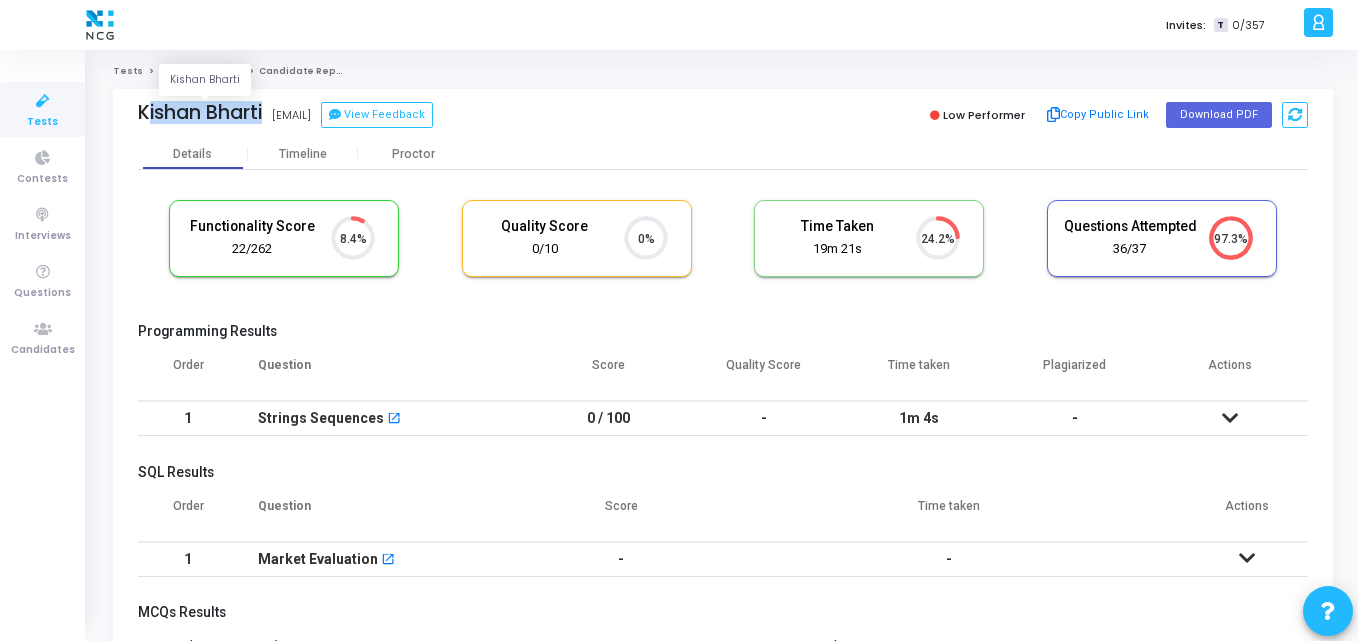 drag, startPoint x: 263, startPoint y: 118, endPoint x: 139, endPoint y: 120, distance: 124.01613 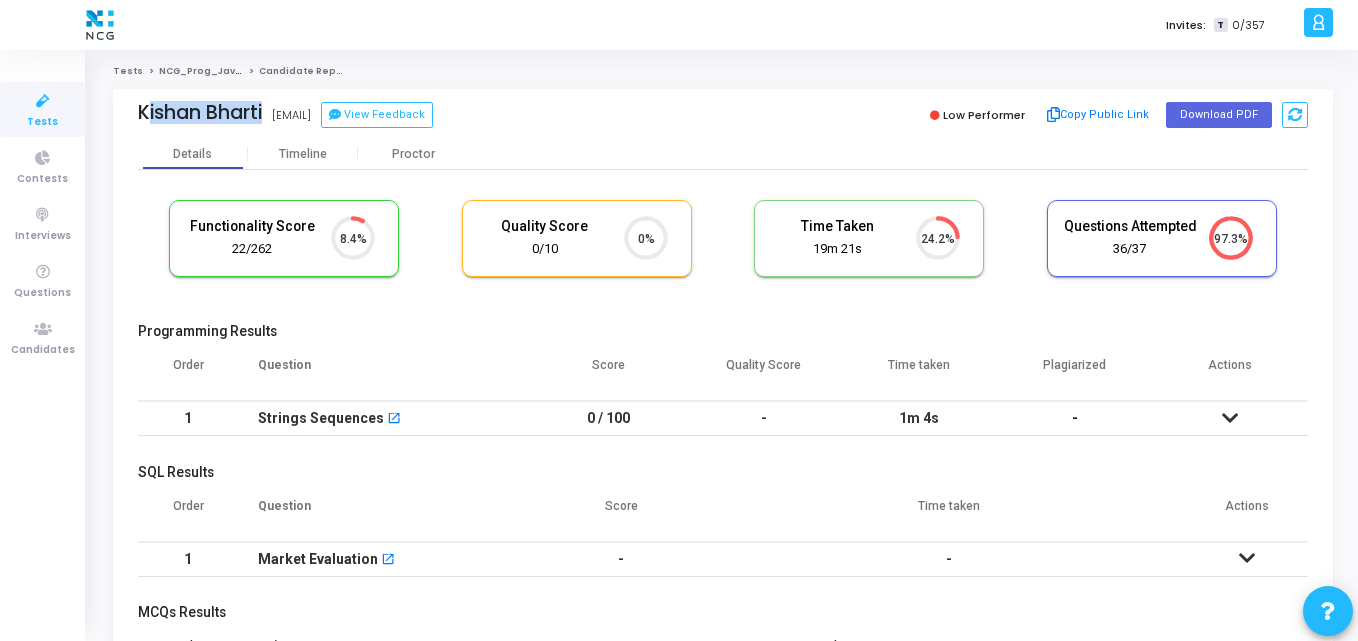 copy on "Kishan Bhart" 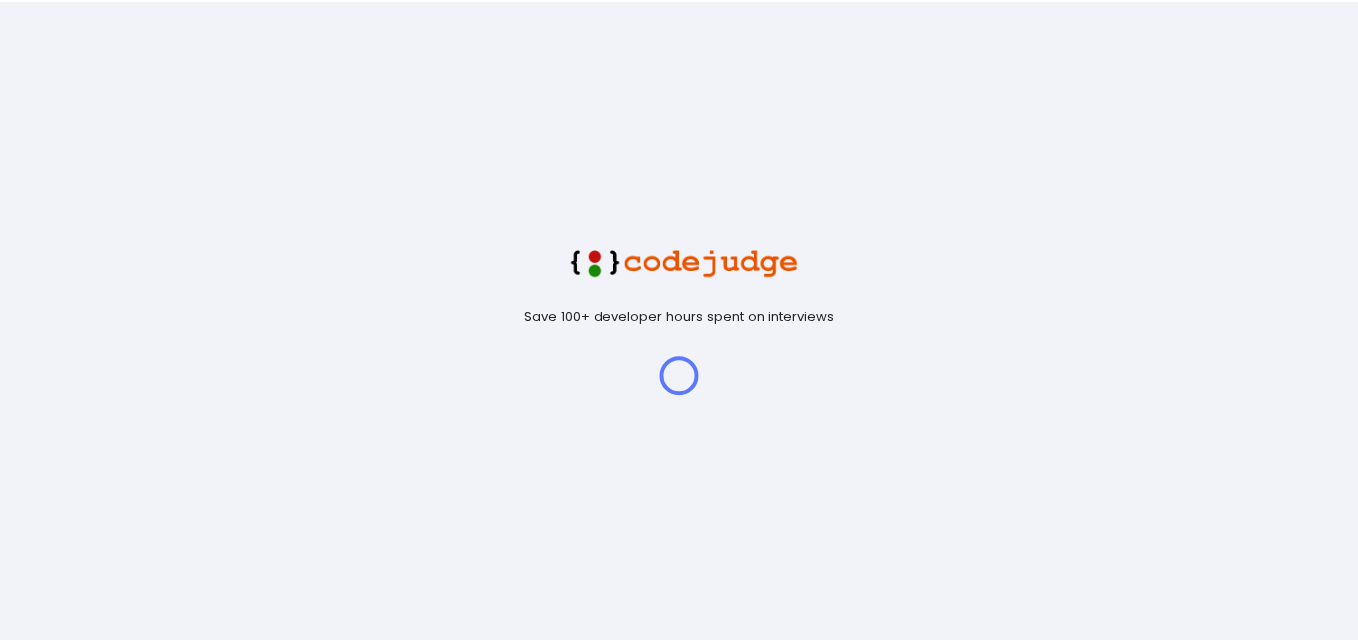 scroll, scrollTop: 0, scrollLeft: 0, axis: both 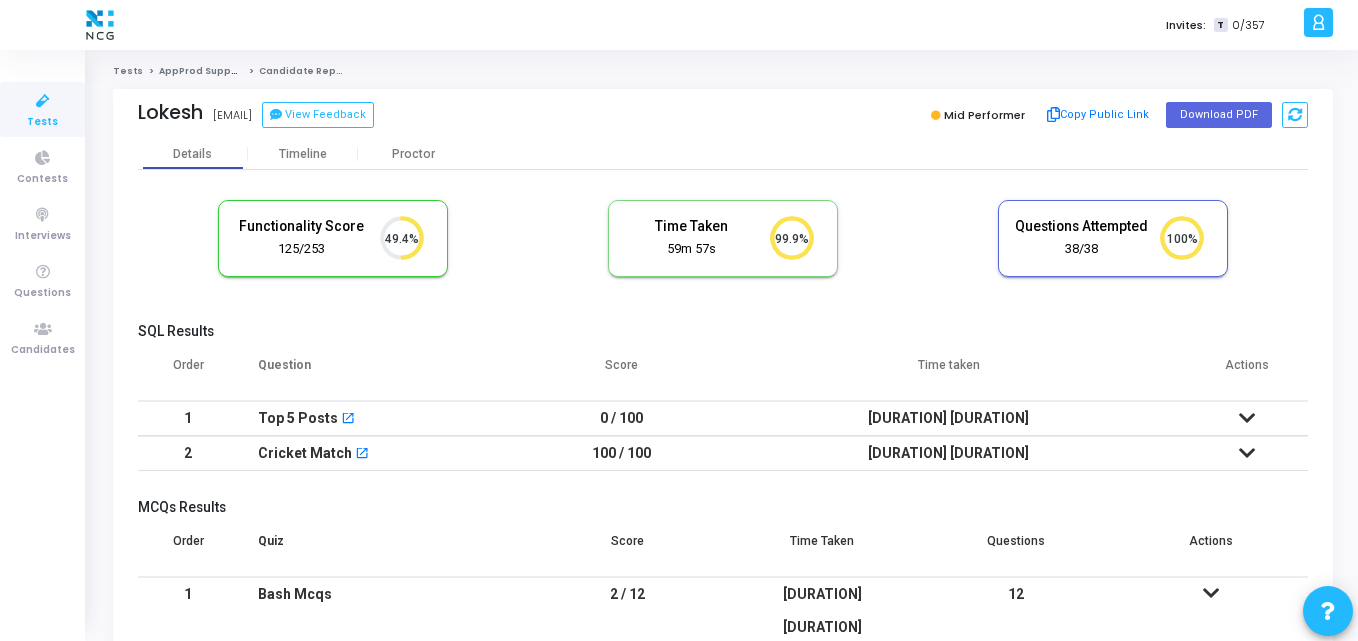drag, startPoint x: 203, startPoint y: 121, endPoint x: 125, endPoint y: 123, distance: 78.025635 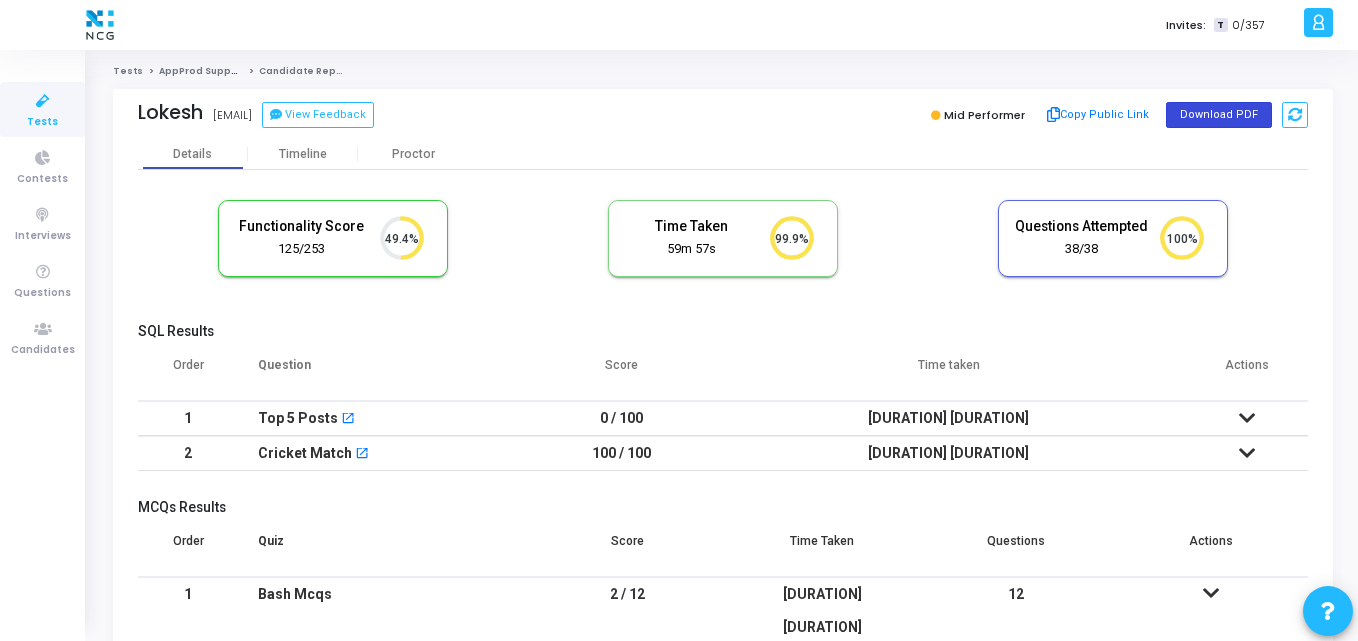 click on "Download PDF" 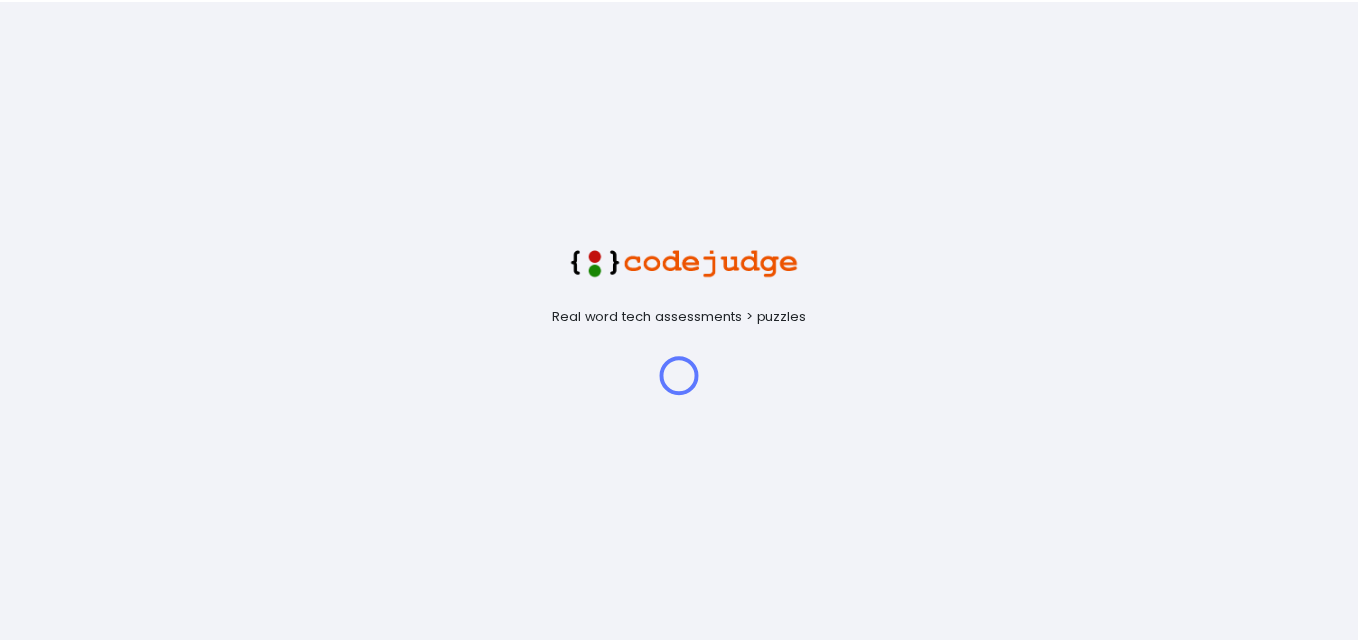 scroll, scrollTop: 0, scrollLeft: 0, axis: both 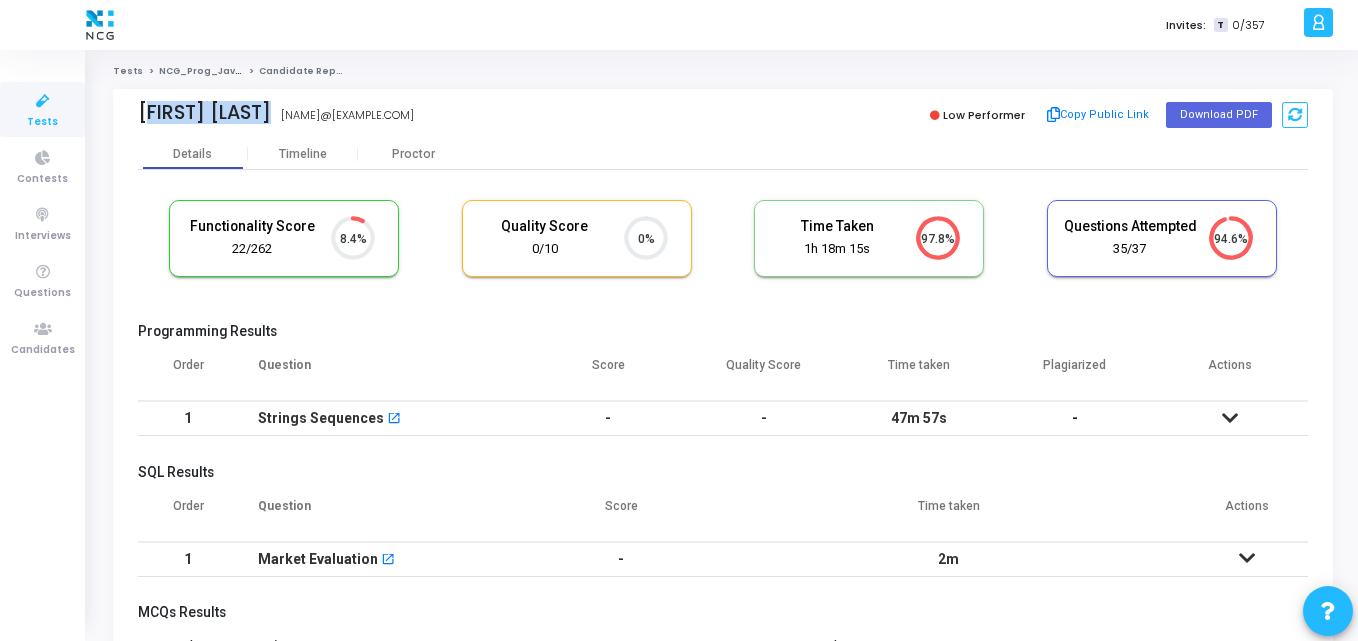 drag, startPoint x: 278, startPoint y: 105, endPoint x: 133, endPoint y: 125, distance: 146.37282 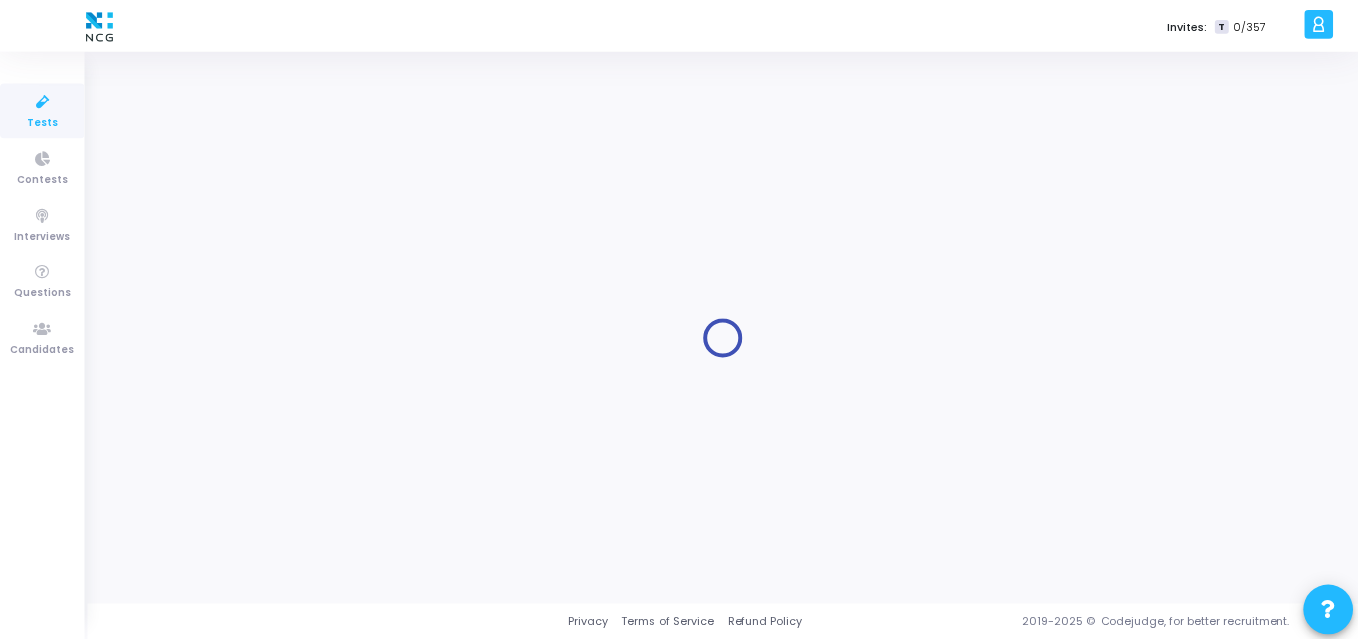scroll, scrollTop: 0, scrollLeft: 0, axis: both 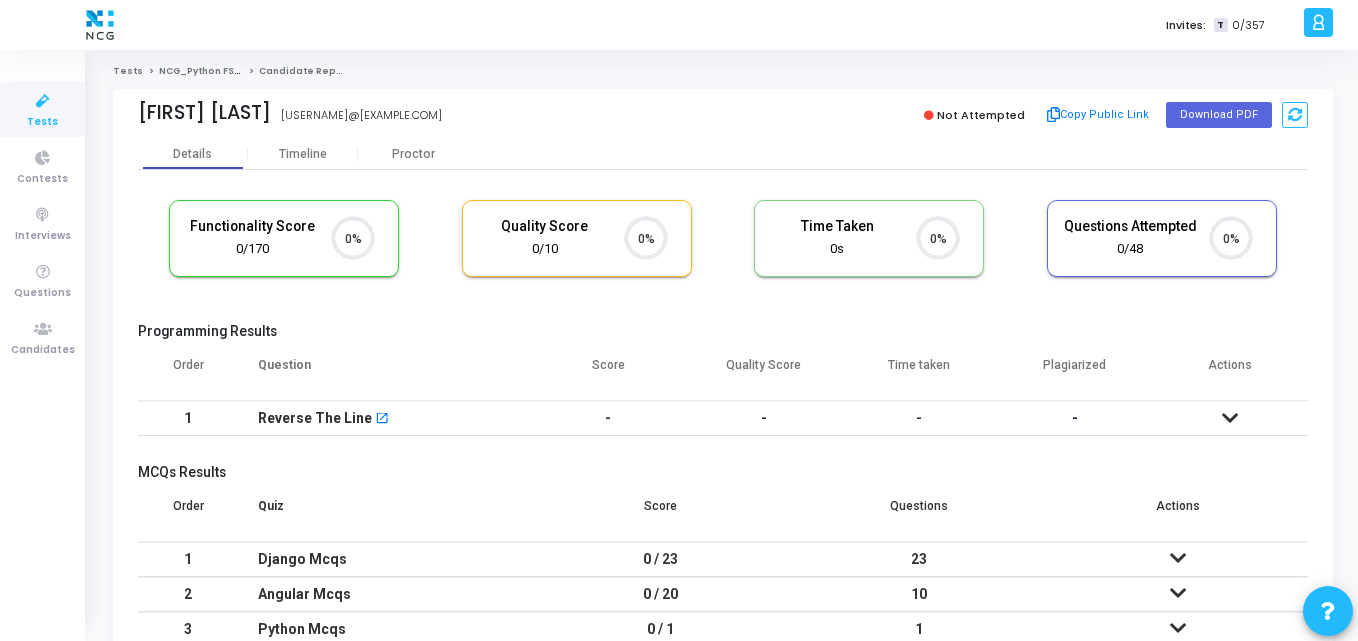 drag, startPoint x: 305, startPoint y: 113, endPoint x: 139, endPoint y: 124, distance: 166.36406 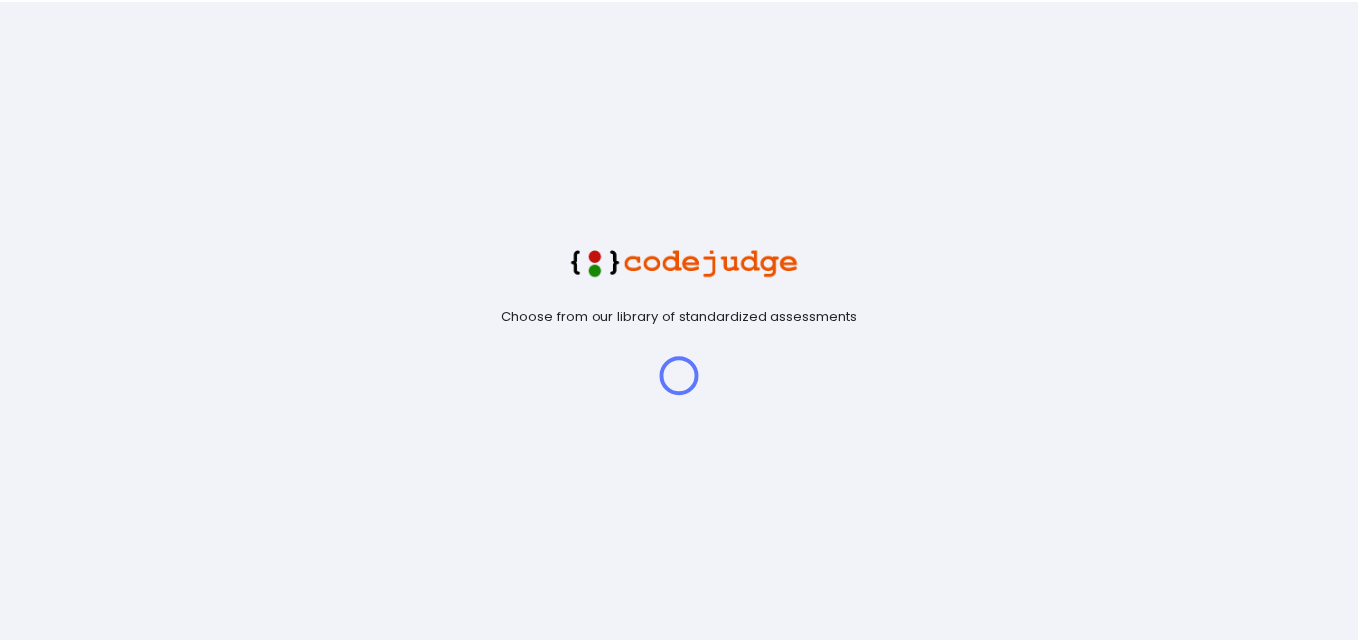 scroll, scrollTop: 0, scrollLeft: 0, axis: both 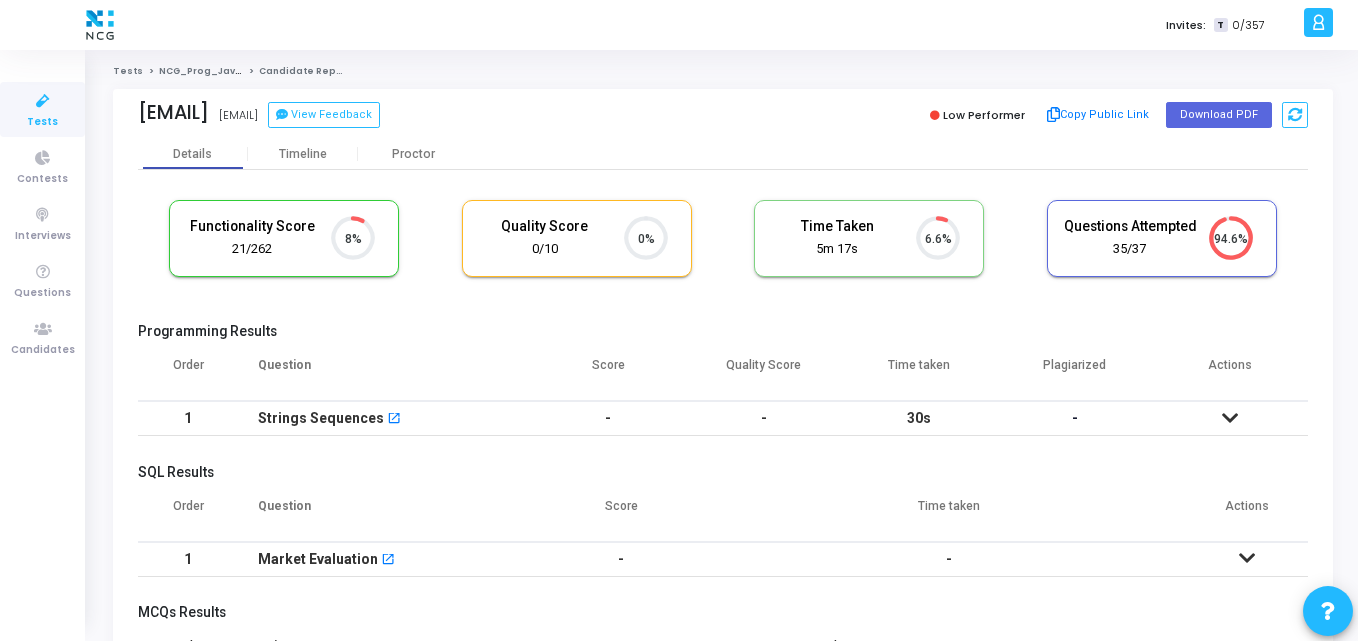 drag, startPoint x: 137, startPoint y: 114, endPoint x: 428, endPoint y: 120, distance: 291.06186 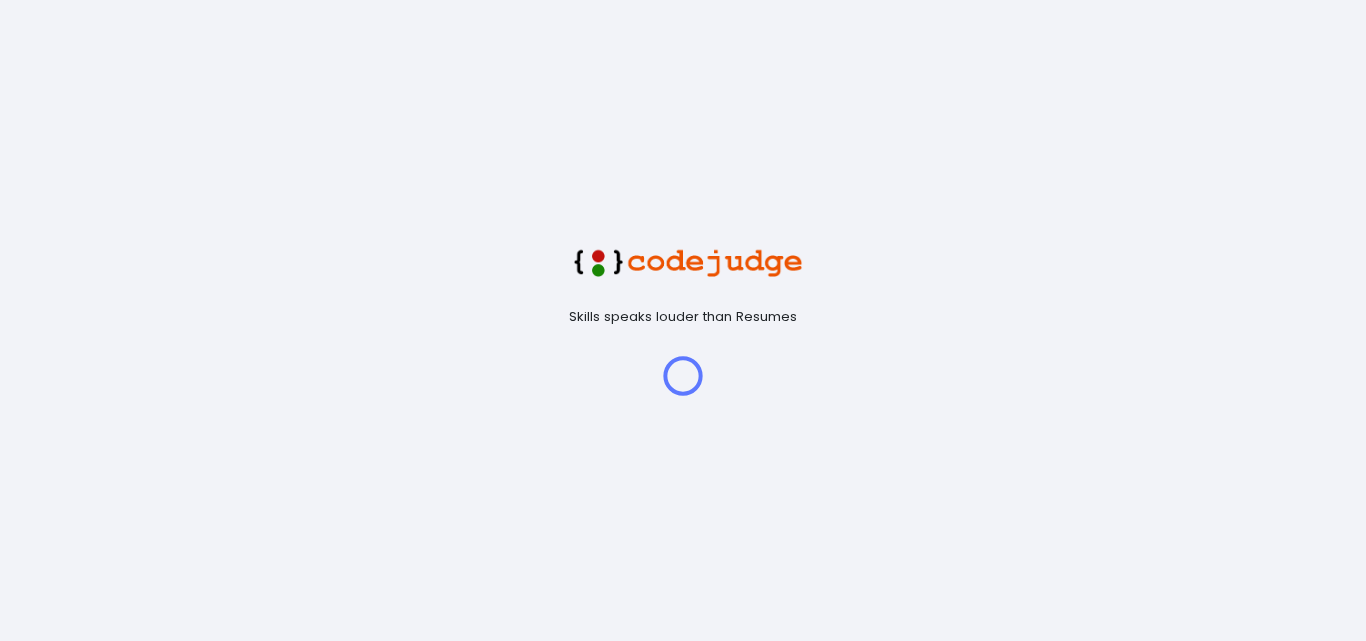 scroll, scrollTop: 0, scrollLeft: 0, axis: both 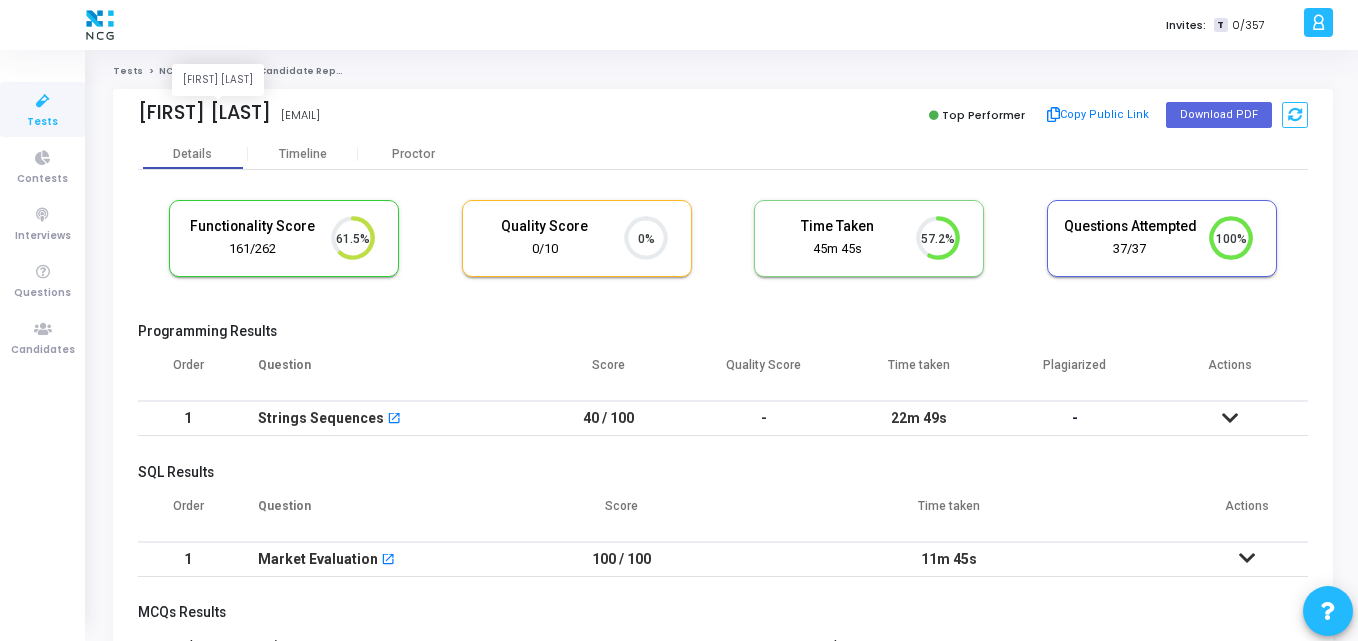 drag, startPoint x: 322, startPoint y: 111, endPoint x: 139, endPoint y: 120, distance: 183.22118 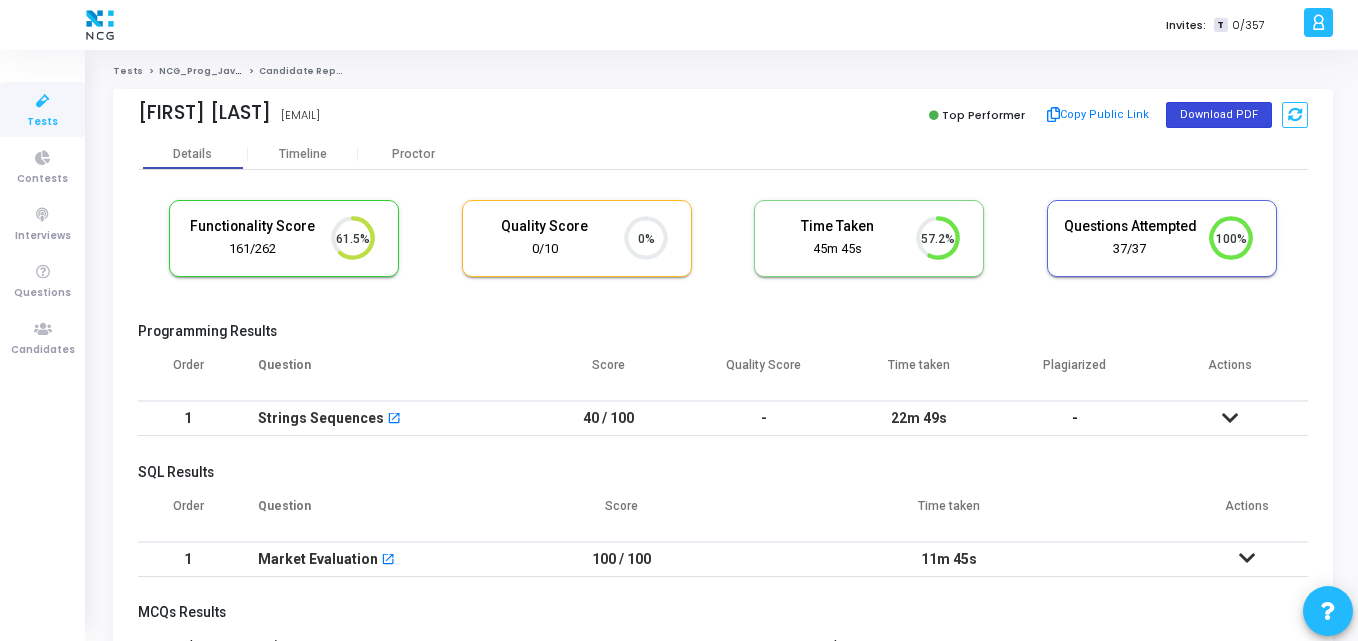 click on "Download PDF" 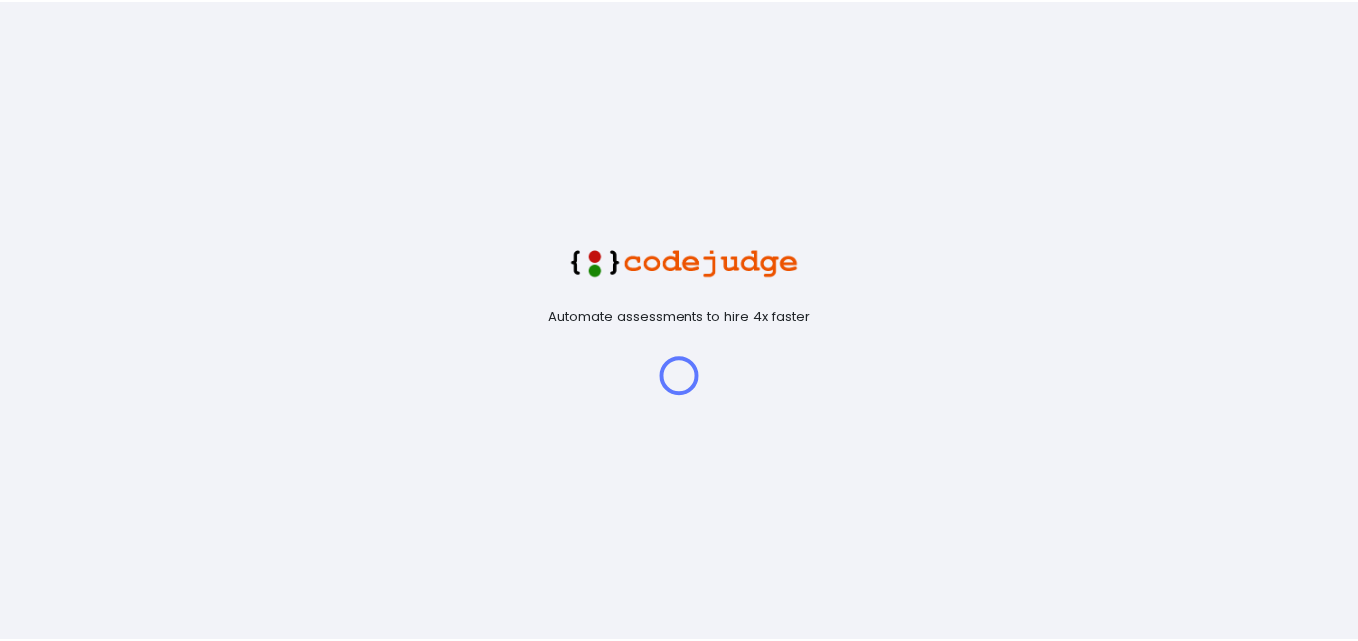 scroll, scrollTop: 0, scrollLeft: 0, axis: both 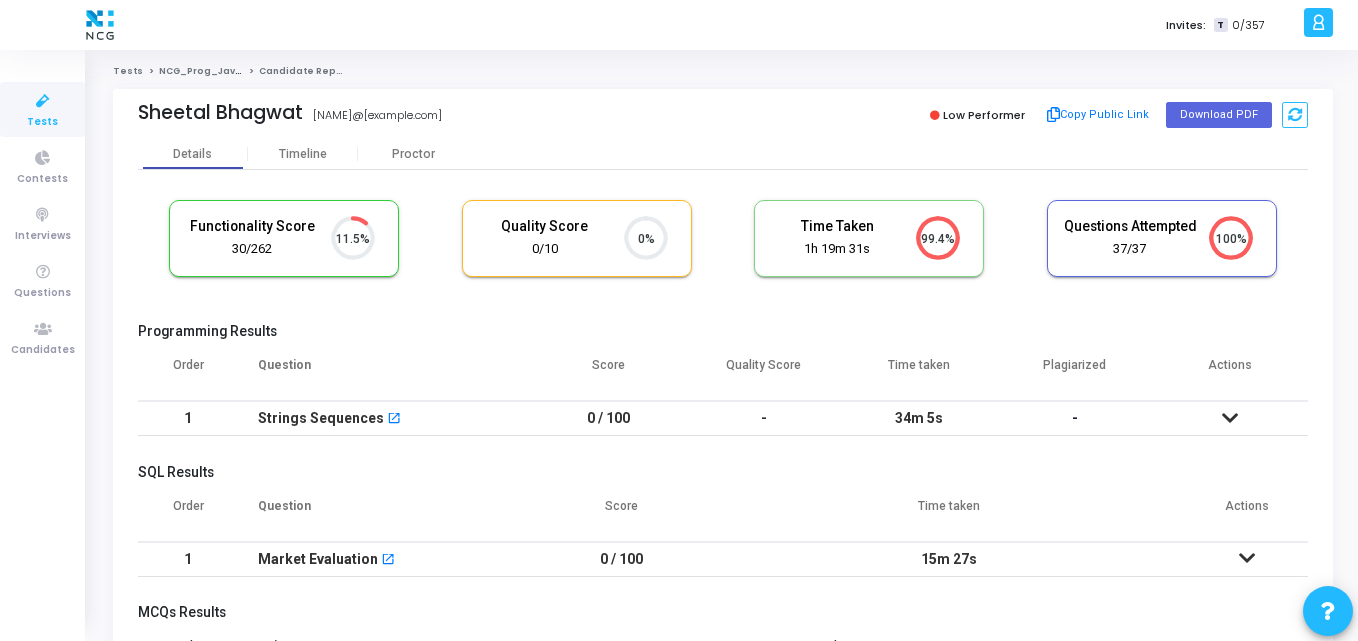 drag, startPoint x: 301, startPoint y: 116, endPoint x: 118, endPoint y: 120, distance: 183.04372 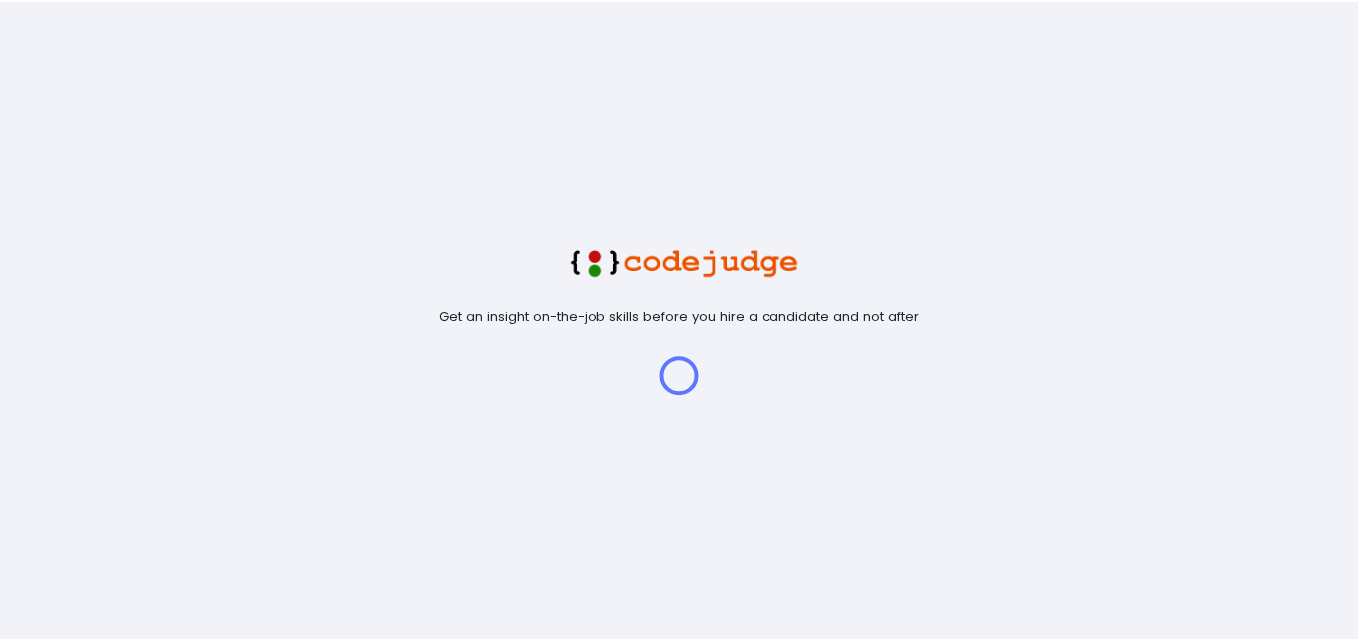 scroll, scrollTop: 0, scrollLeft: 0, axis: both 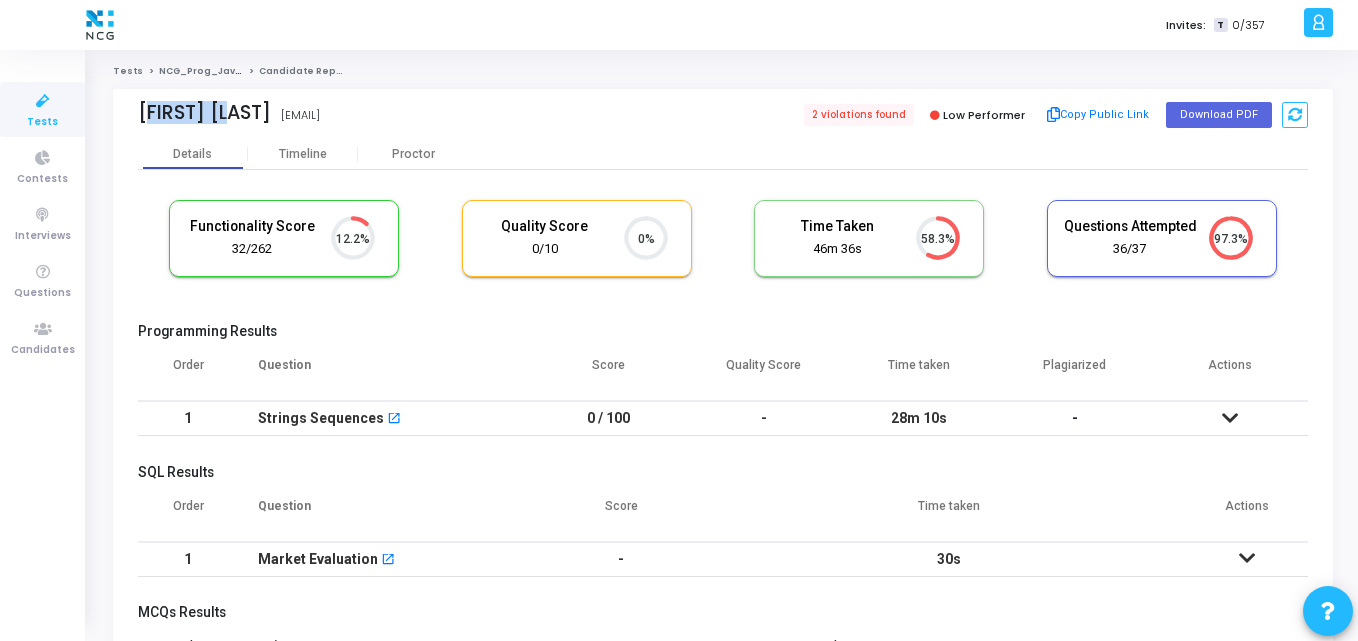 drag, startPoint x: 254, startPoint y: 116, endPoint x: 116, endPoint y: 122, distance: 138.13037 